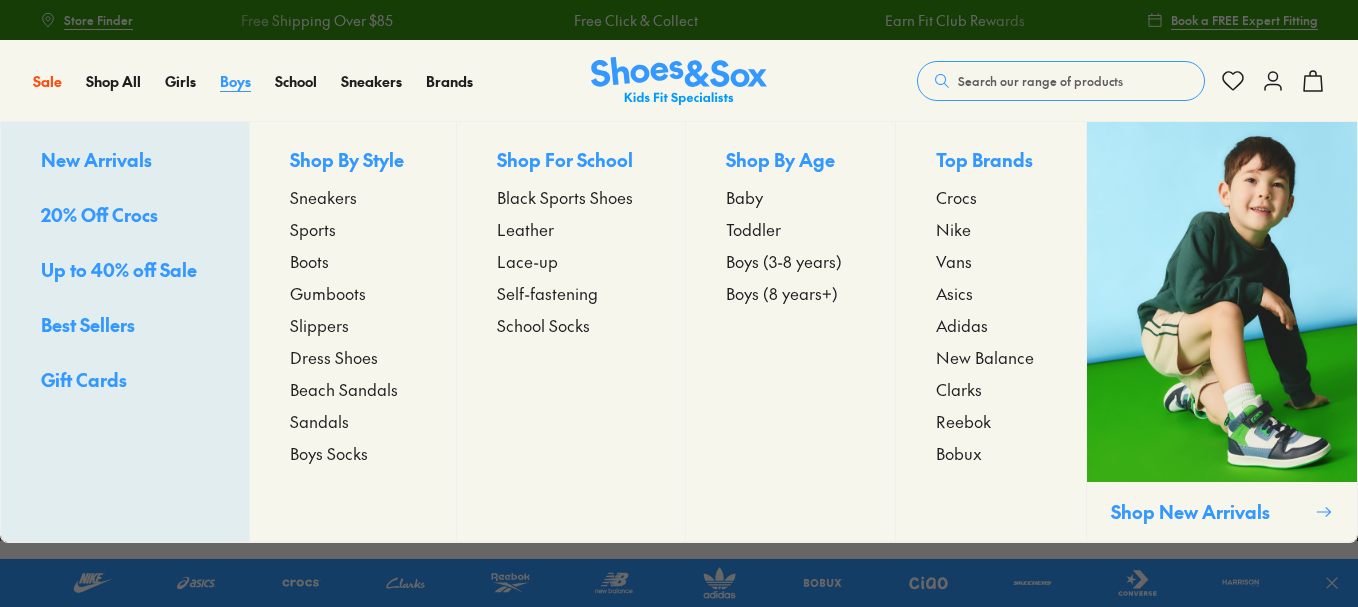 scroll, scrollTop: 0, scrollLeft: 0, axis: both 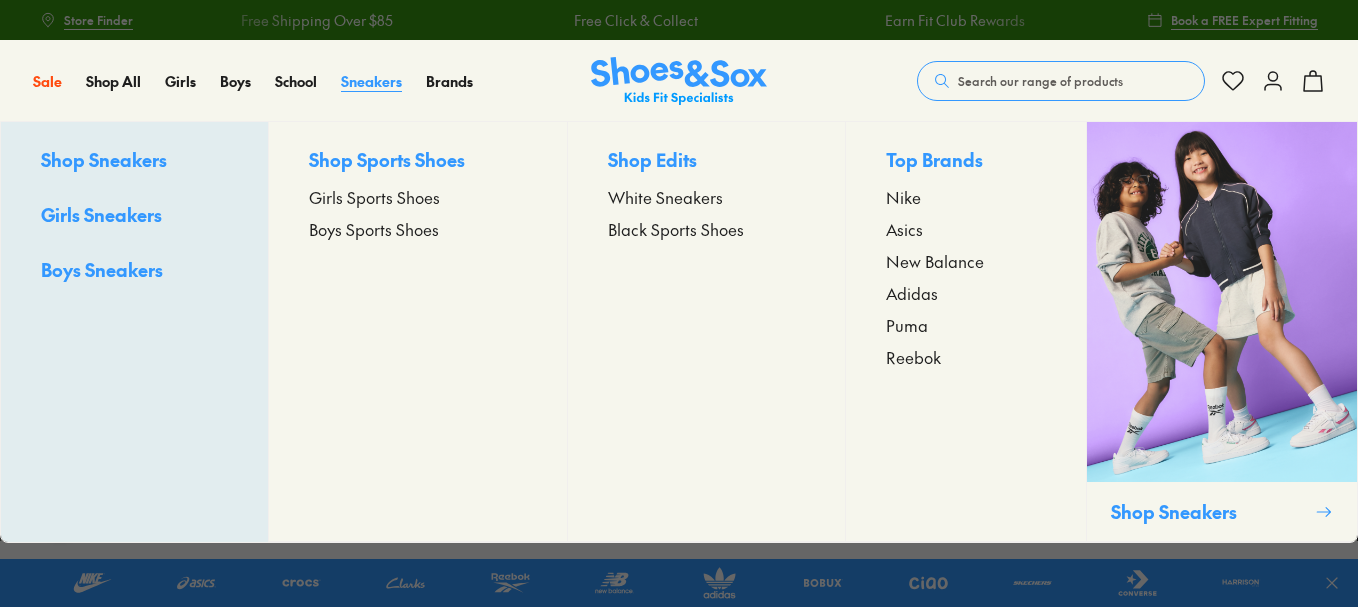 click on "Sneakers" at bounding box center [371, 81] 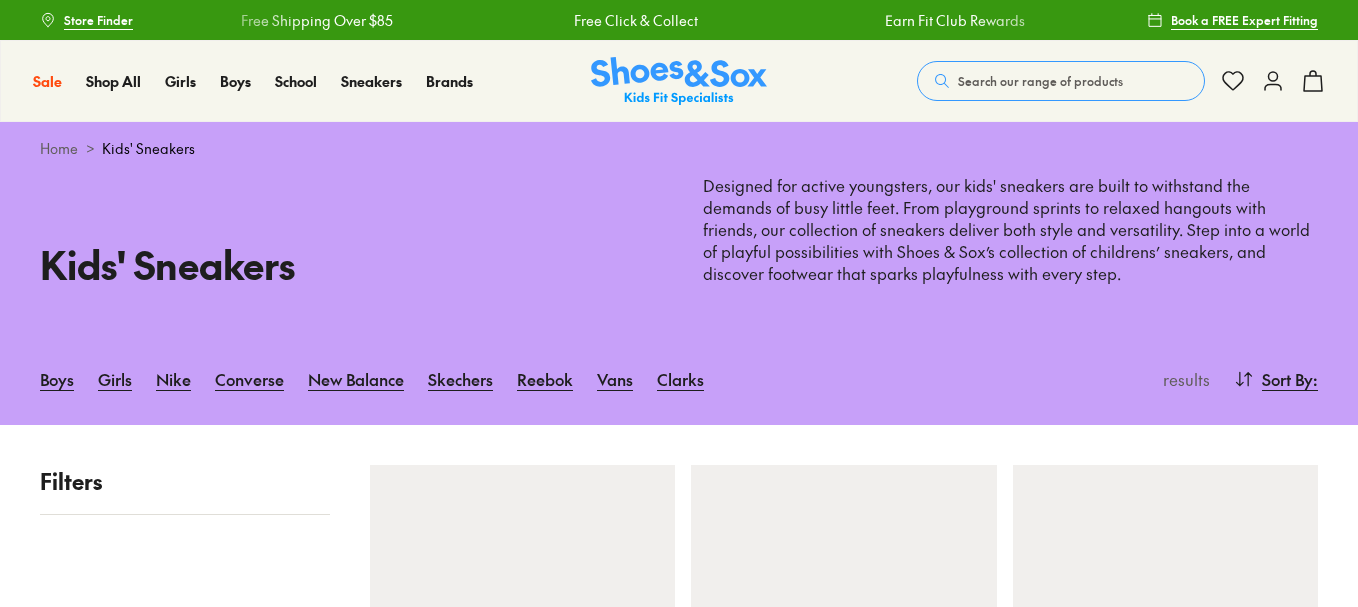 scroll, scrollTop: 0, scrollLeft: 0, axis: both 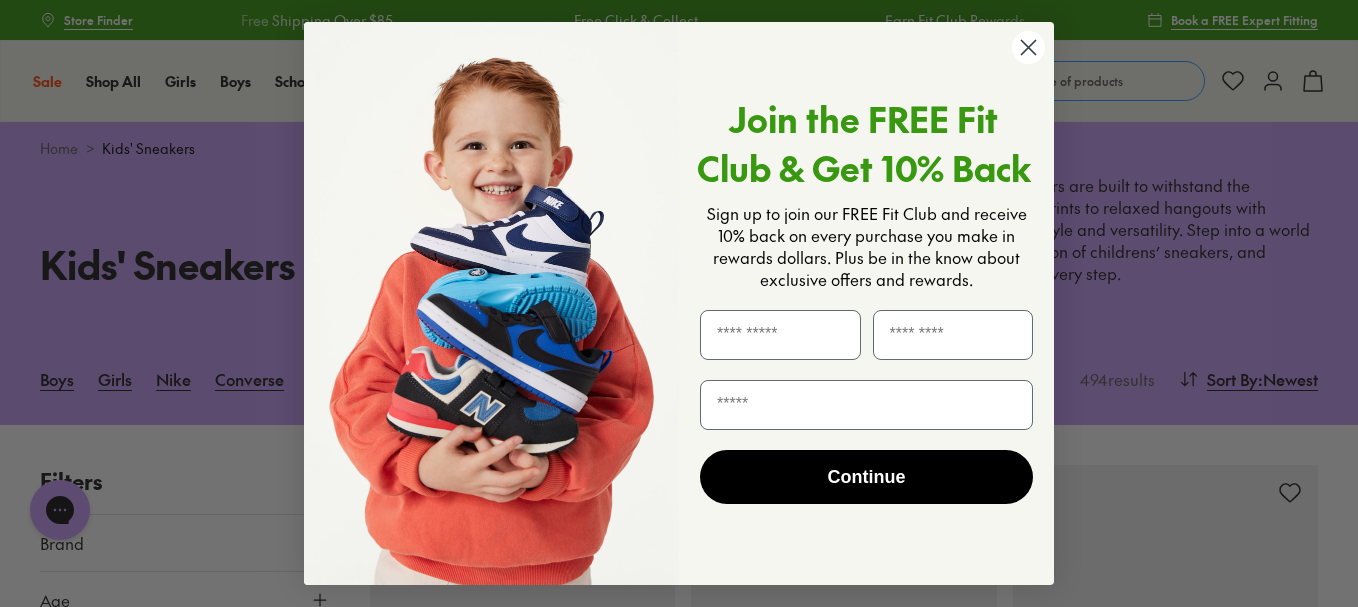 click 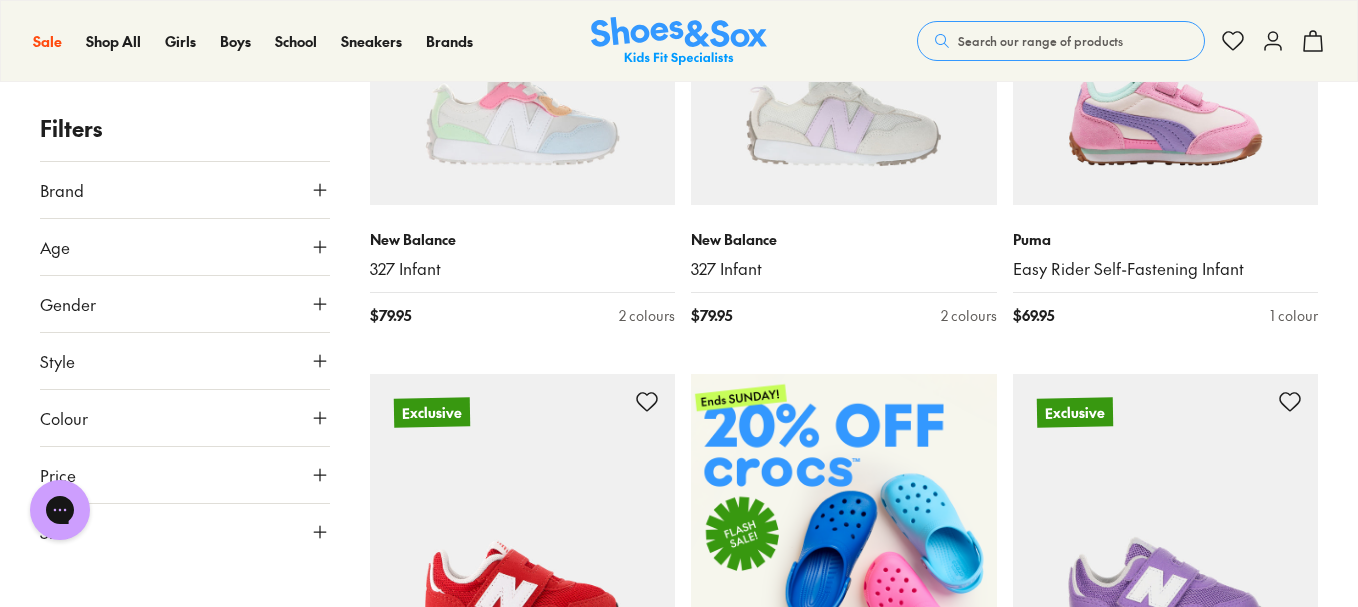 scroll, scrollTop: 566, scrollLeft: 0, axis: vertical 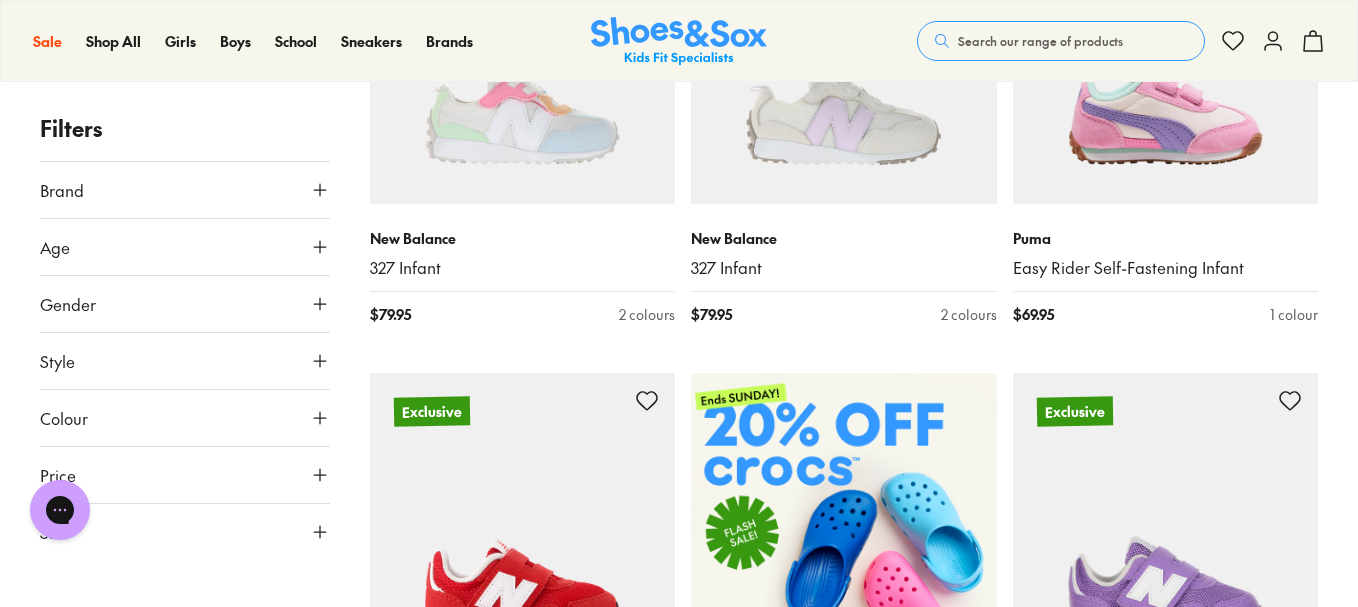 click on "Size" at bounding box center [185, 532] 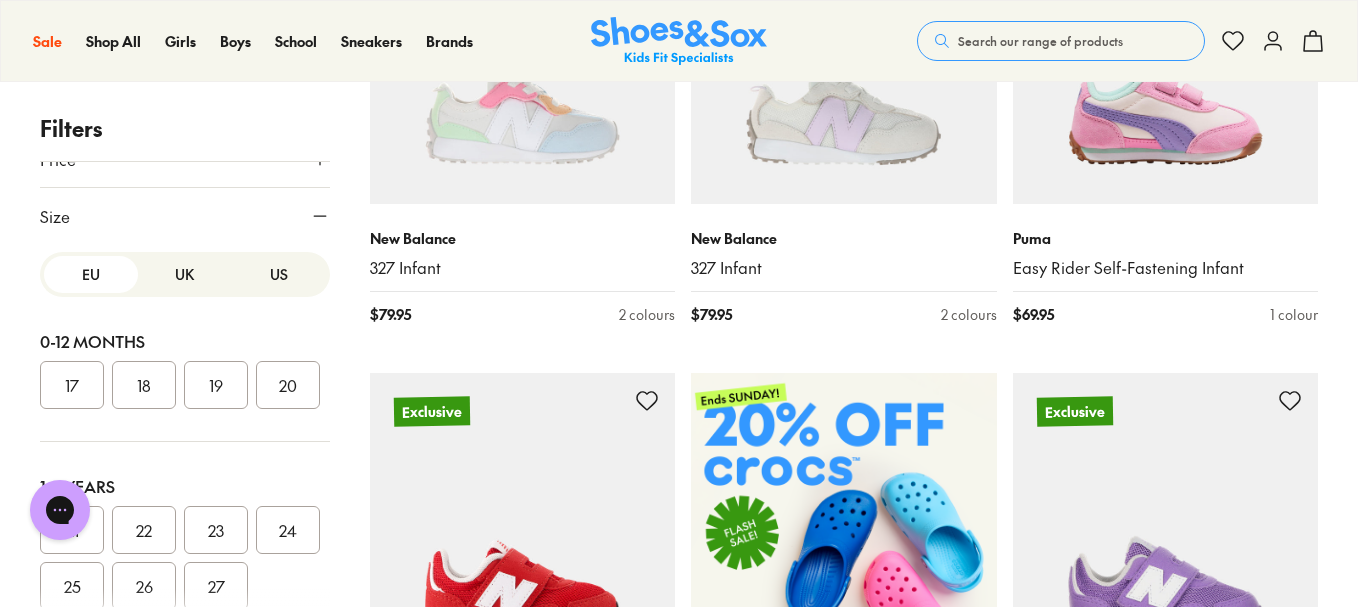 scroll, scrollTop: 337, scrollLeft: 0, axis: vertical 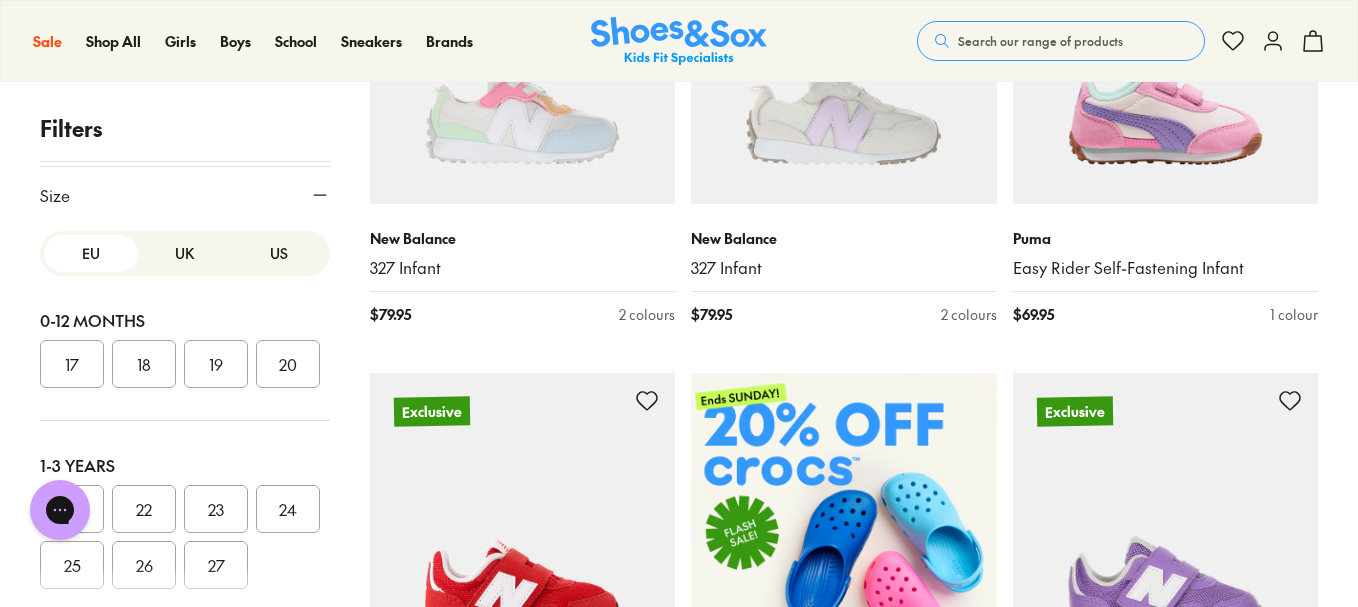 click on "US" at bounding box center (279, 253) 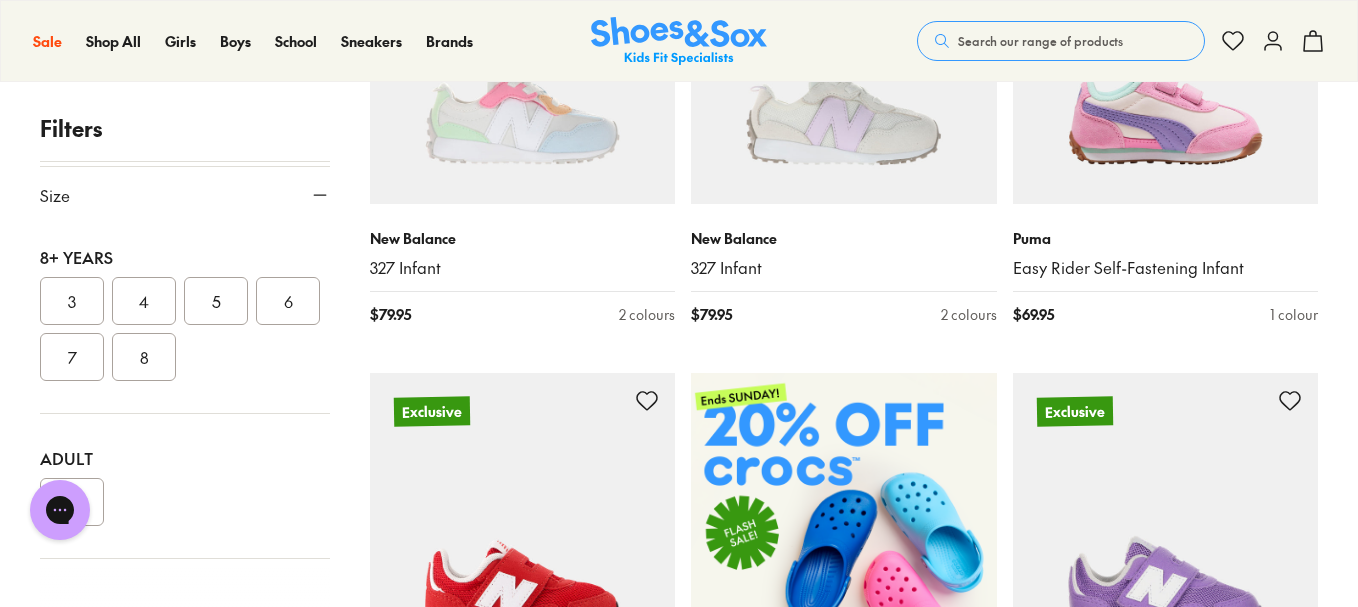 scroll, scrollTop: 666, scrollLeft: 0, axis: vertical 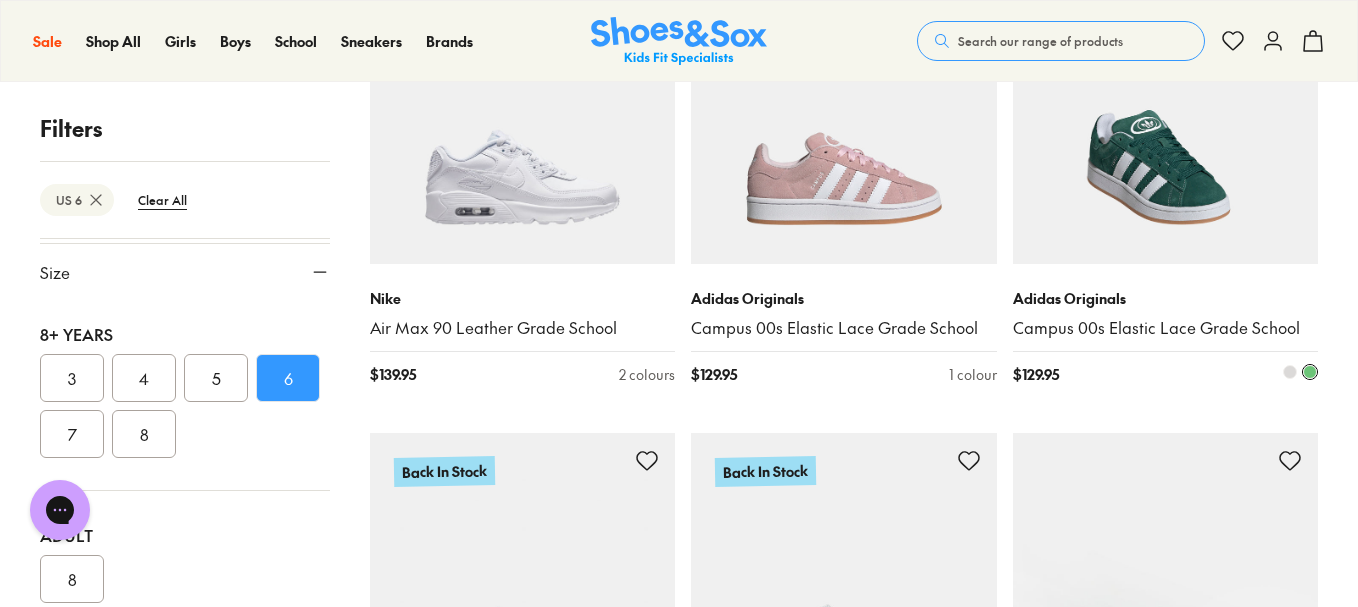 drag, startPoint x: 1144, startPoint y: 265, endPoint x: 1198, endPoint y: 137, distance: 138.92444 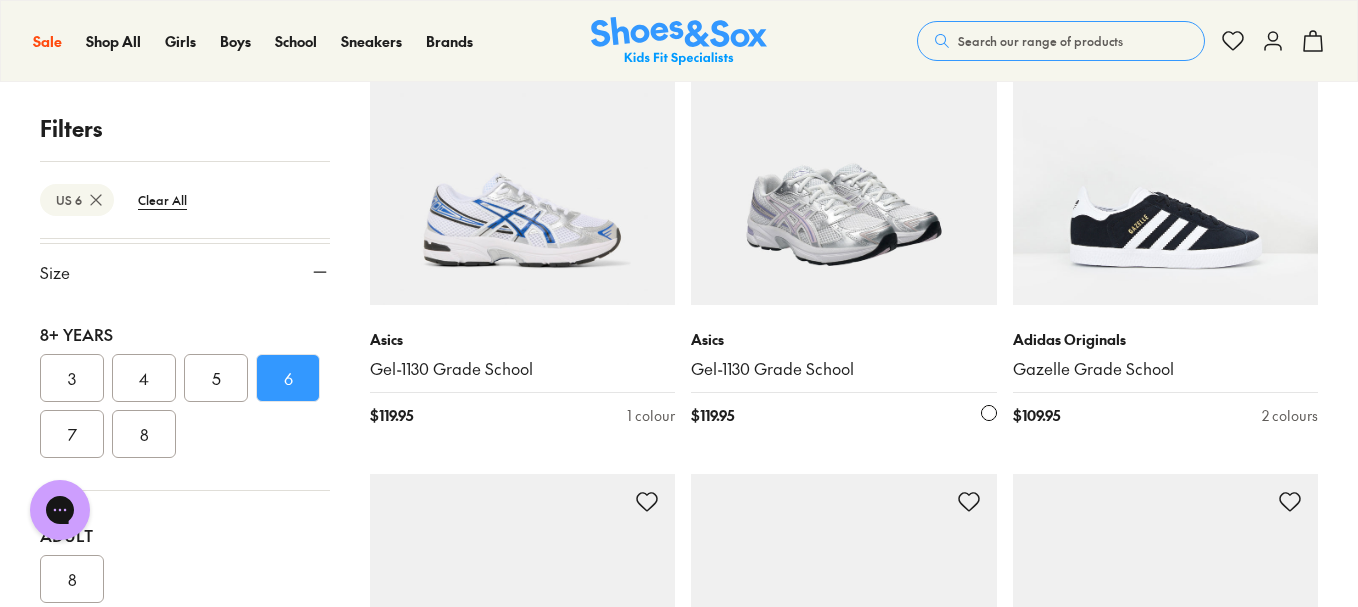 scroll, scrollTop: 2312, scrollLeft: 0, axis: vertical 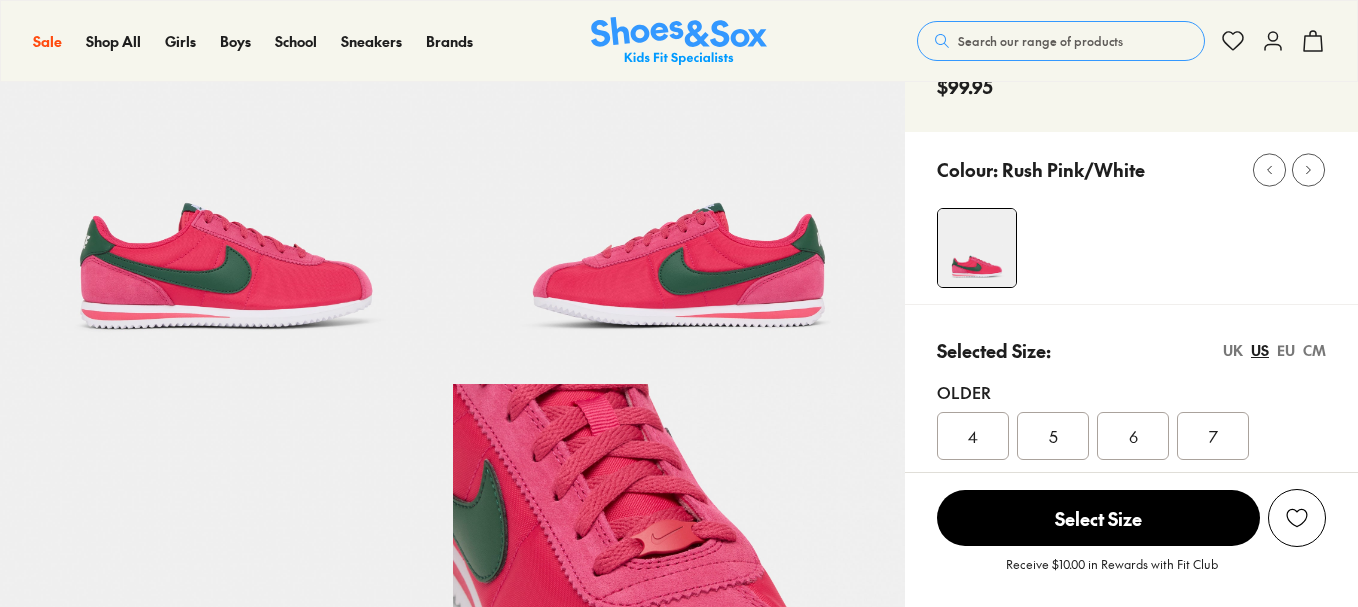 select on "*" 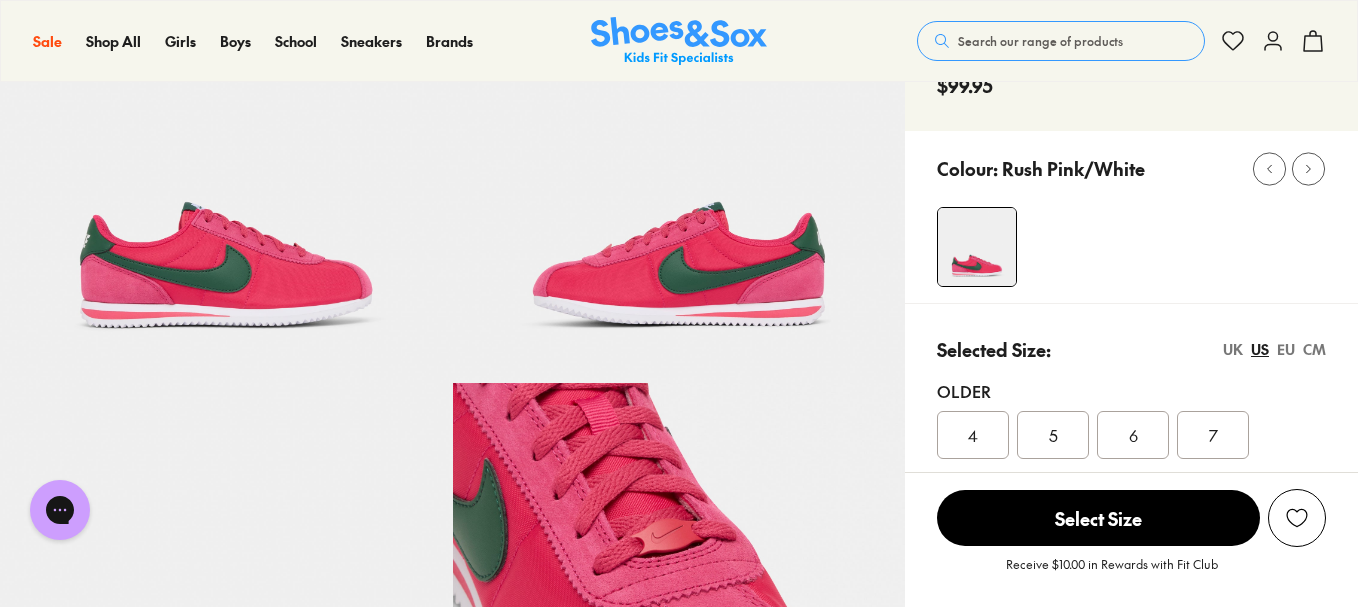 scroll, scrollTop: 184, scrollLeft: 0, axis: vertical 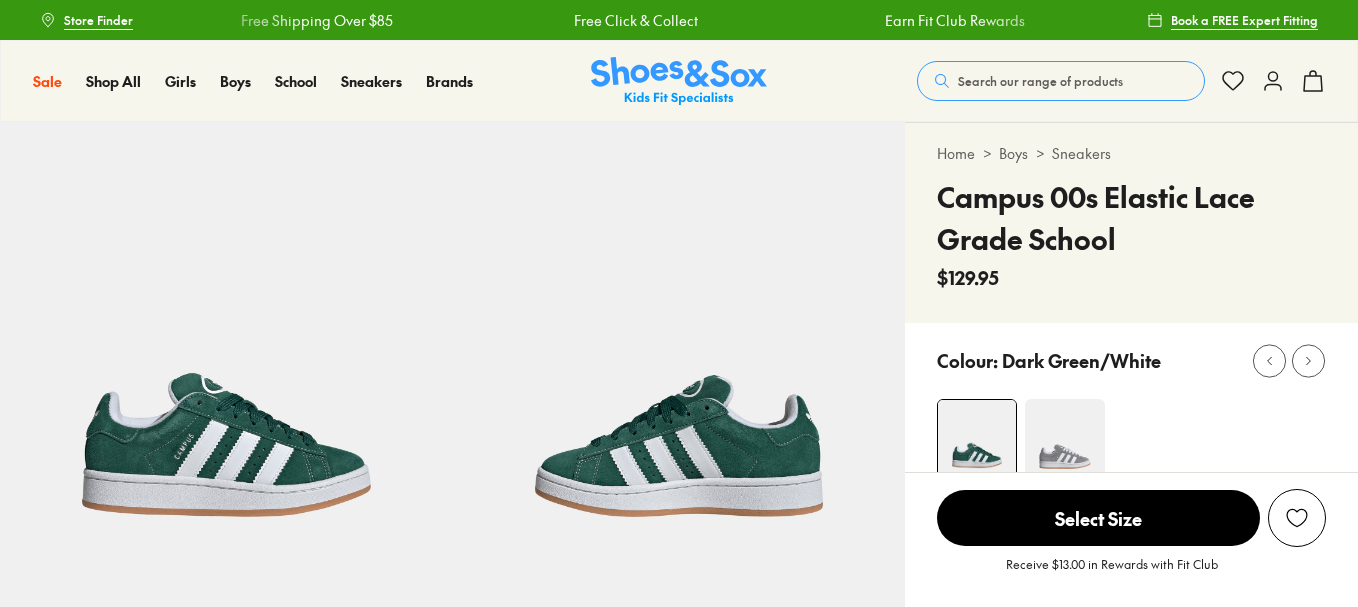 select on "*" 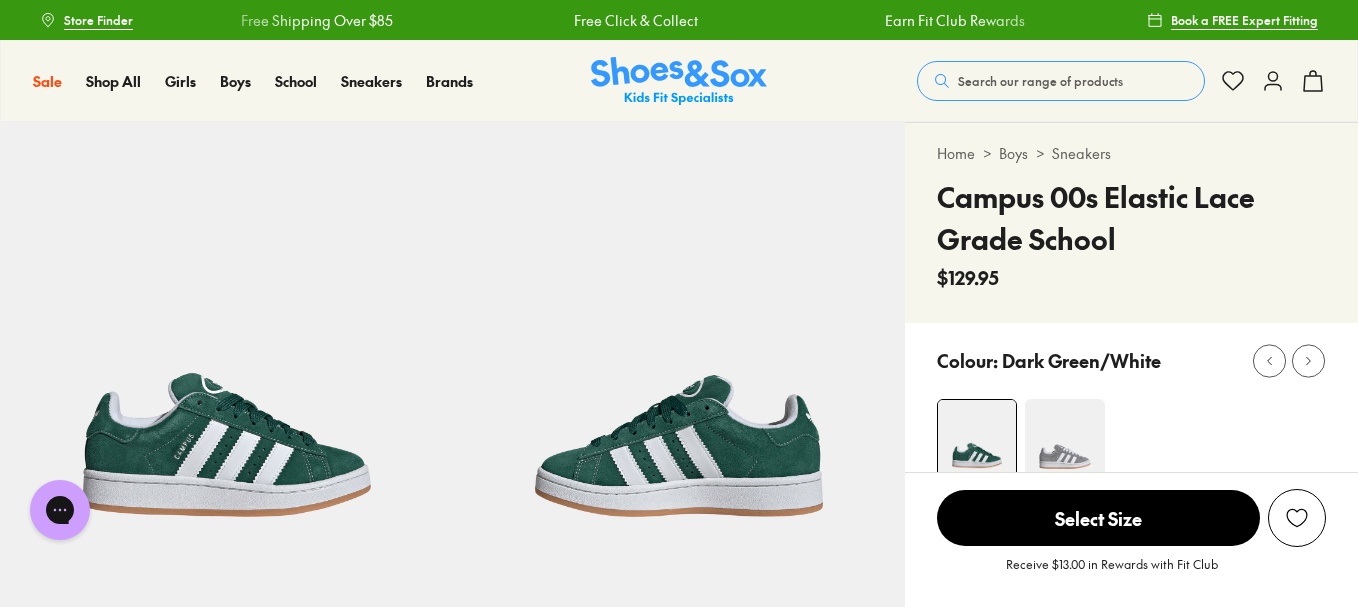 scroll, scrollTop: 0, scrollLeft: 0, axis: both 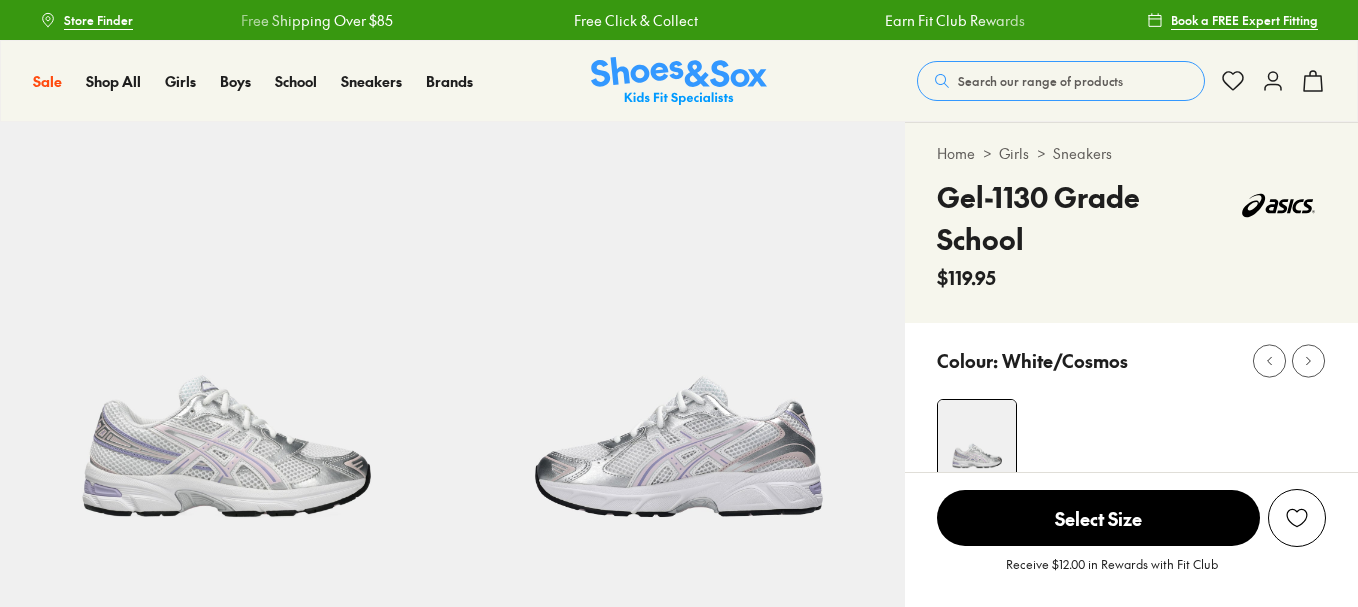 select on "*" 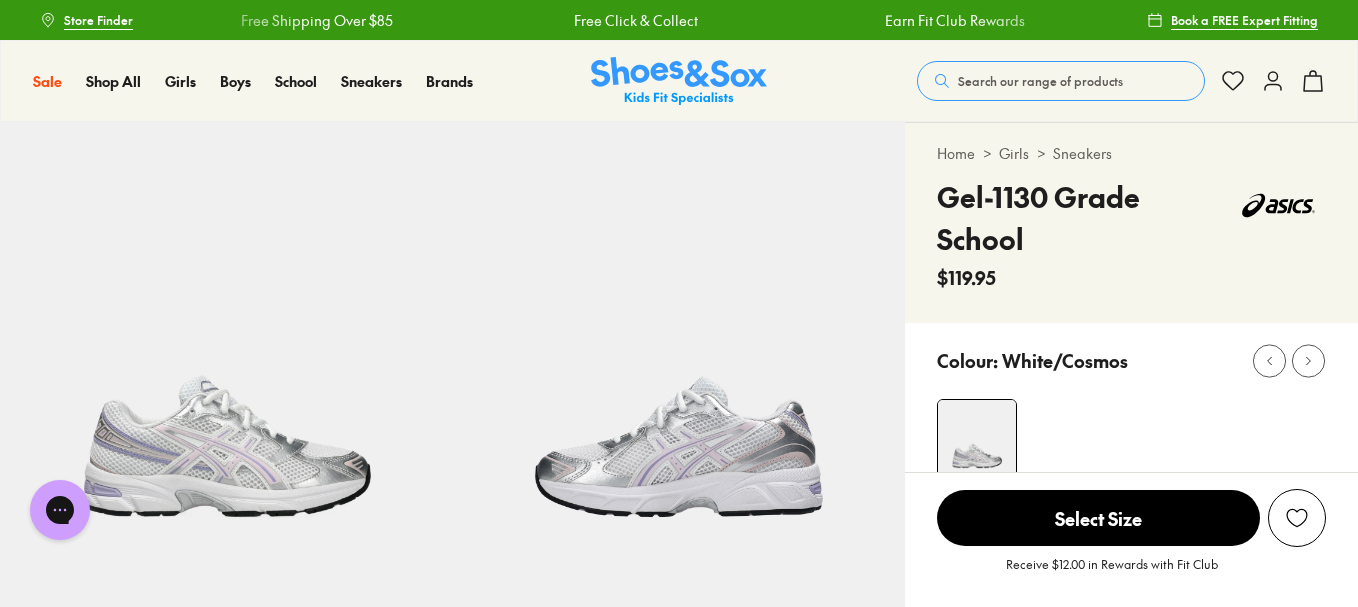 scroll, scrollTop: 0, scrollLeft: 0, axis: both 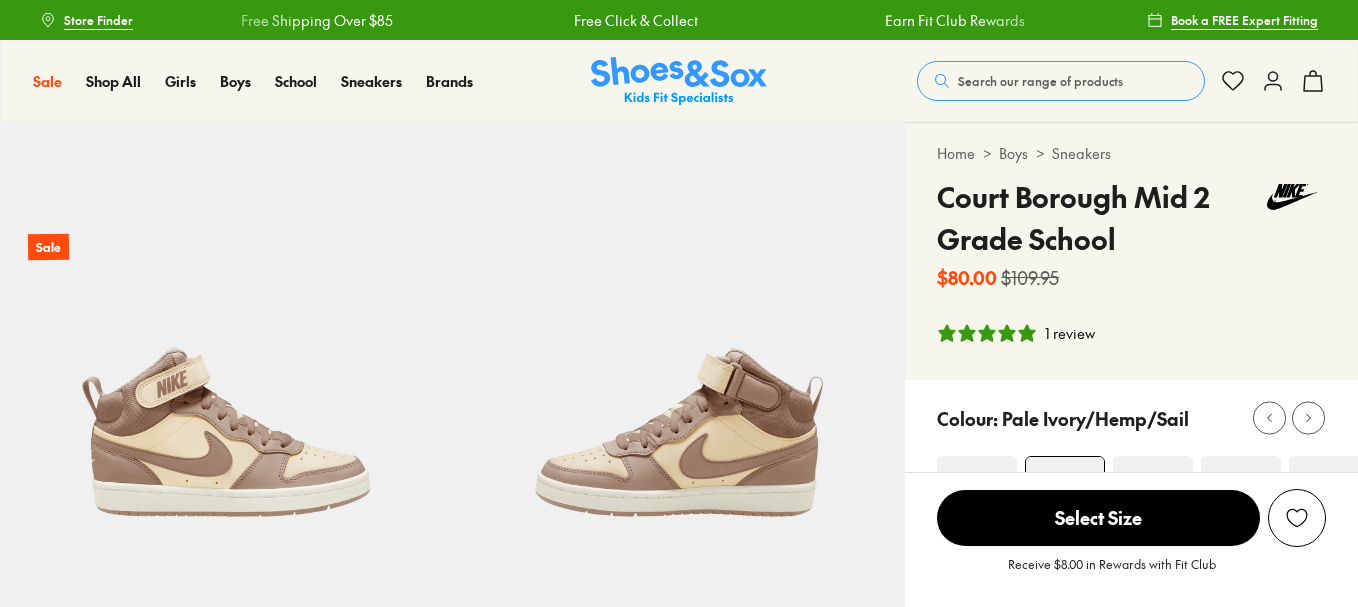 select on "*" 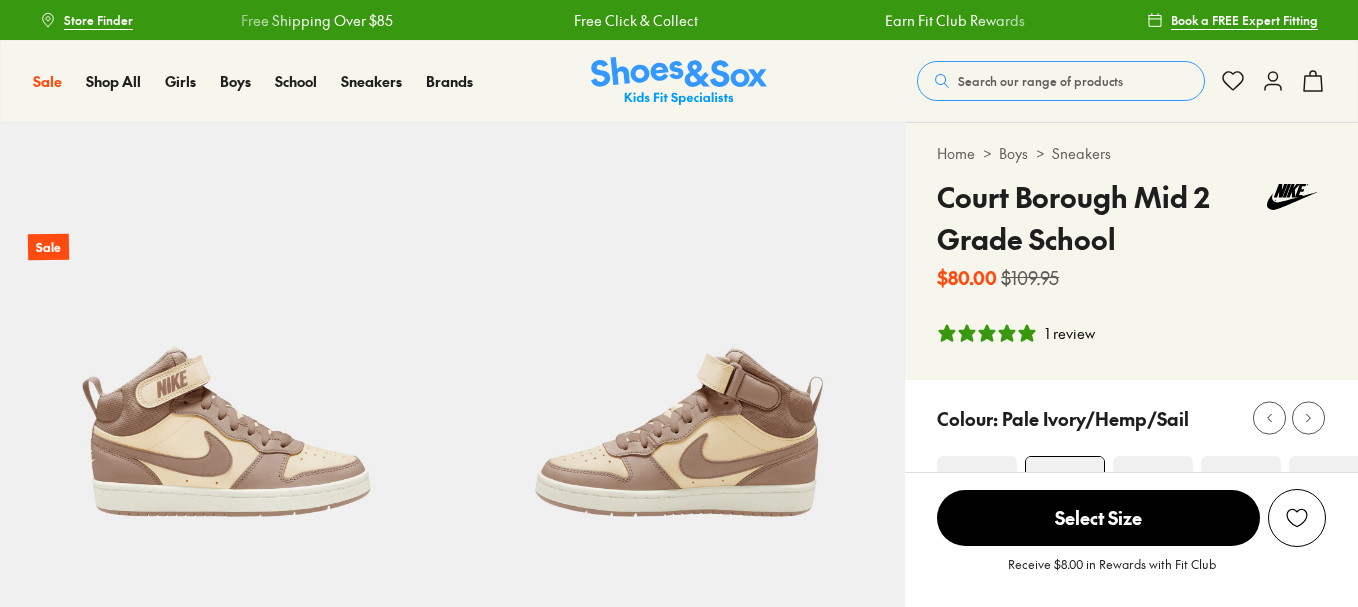 scroll, scrollTop: 0, scrollLeft: 0, axis: both 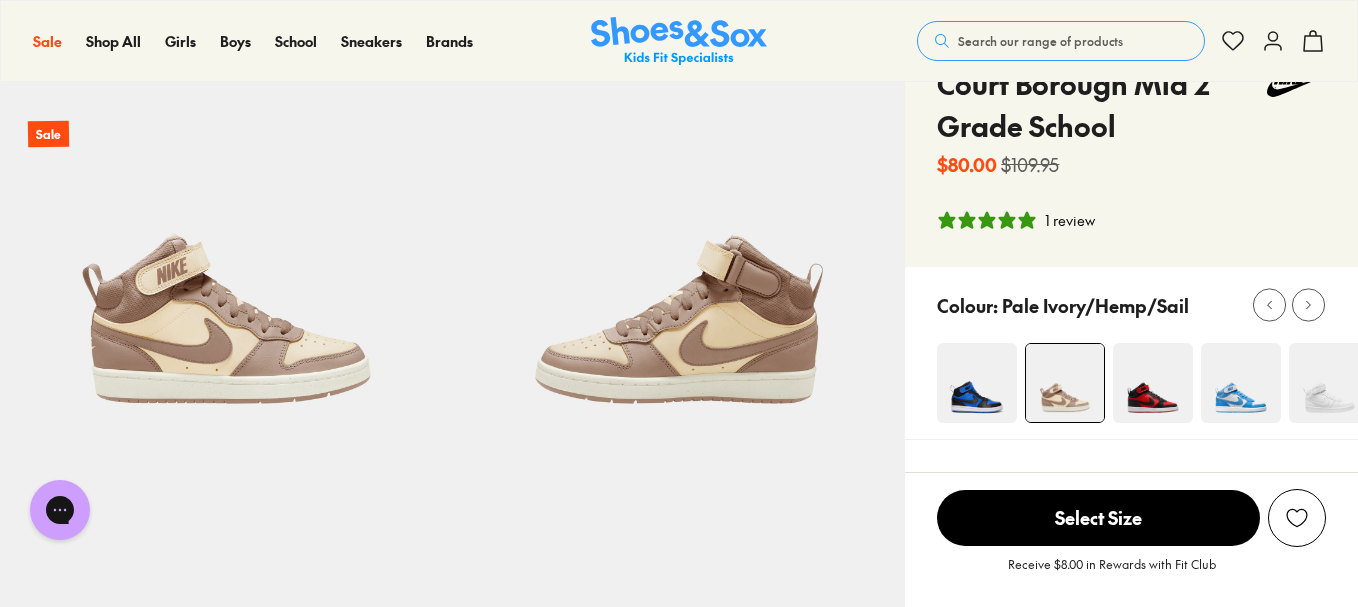 click at bounding box center [1329, 383] 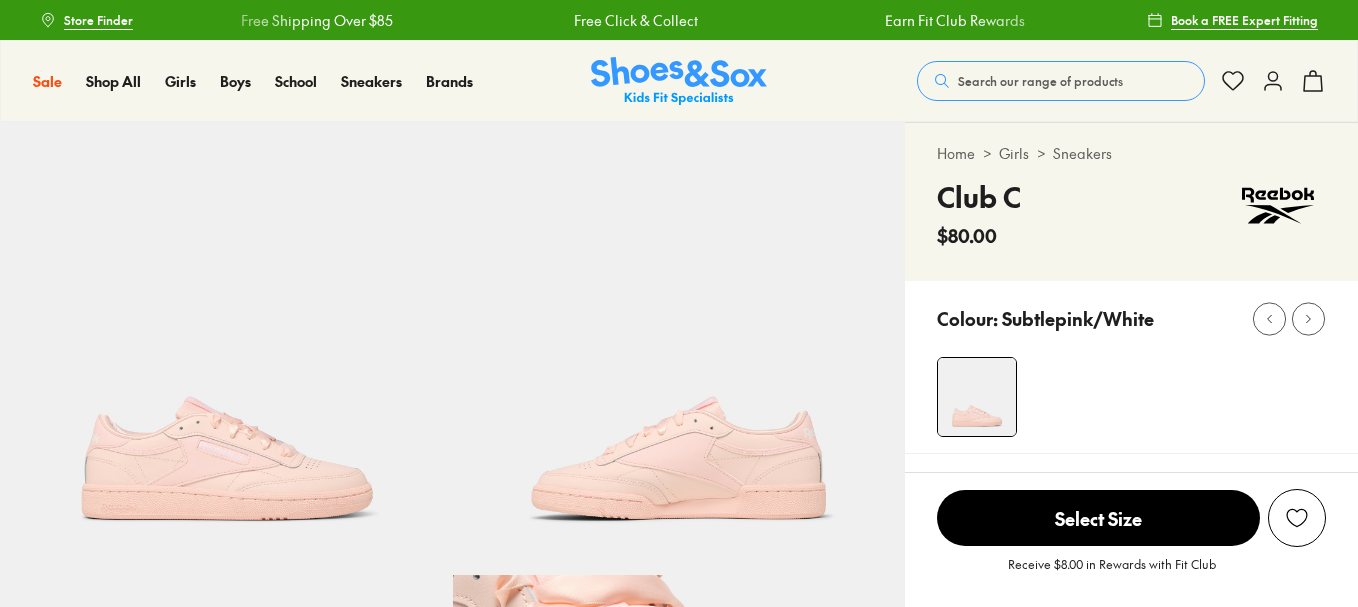 select on "*" 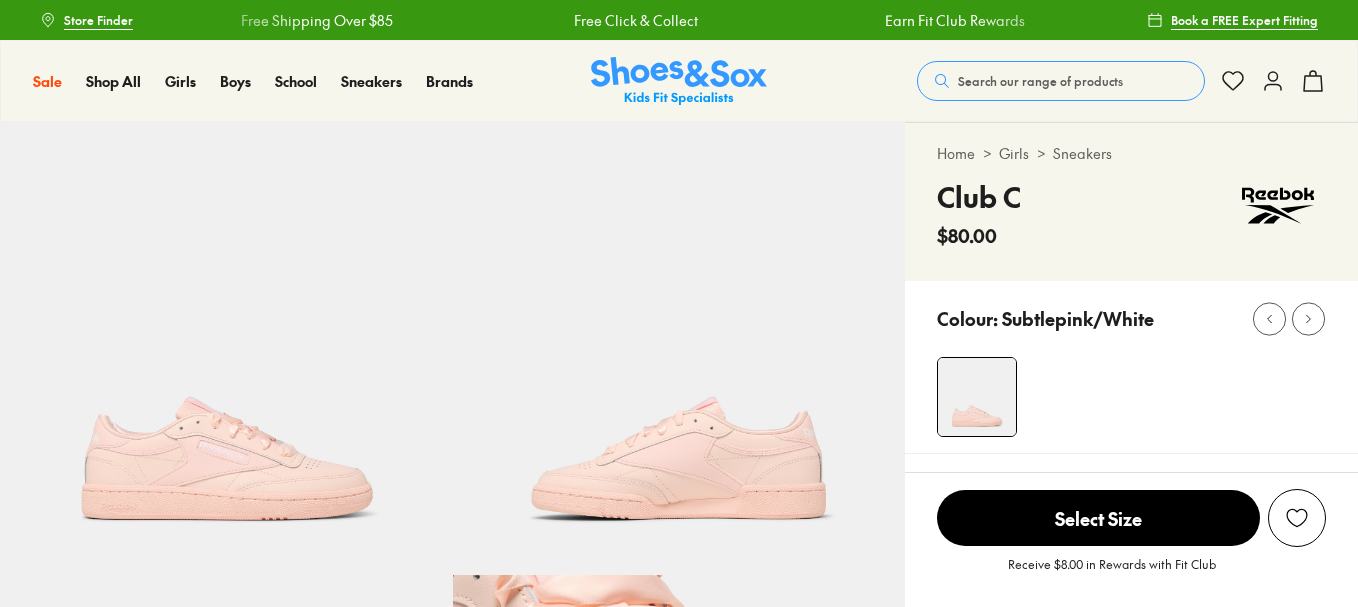 scroll, scrollTop: 0, scrollLeft: 0, axis: both 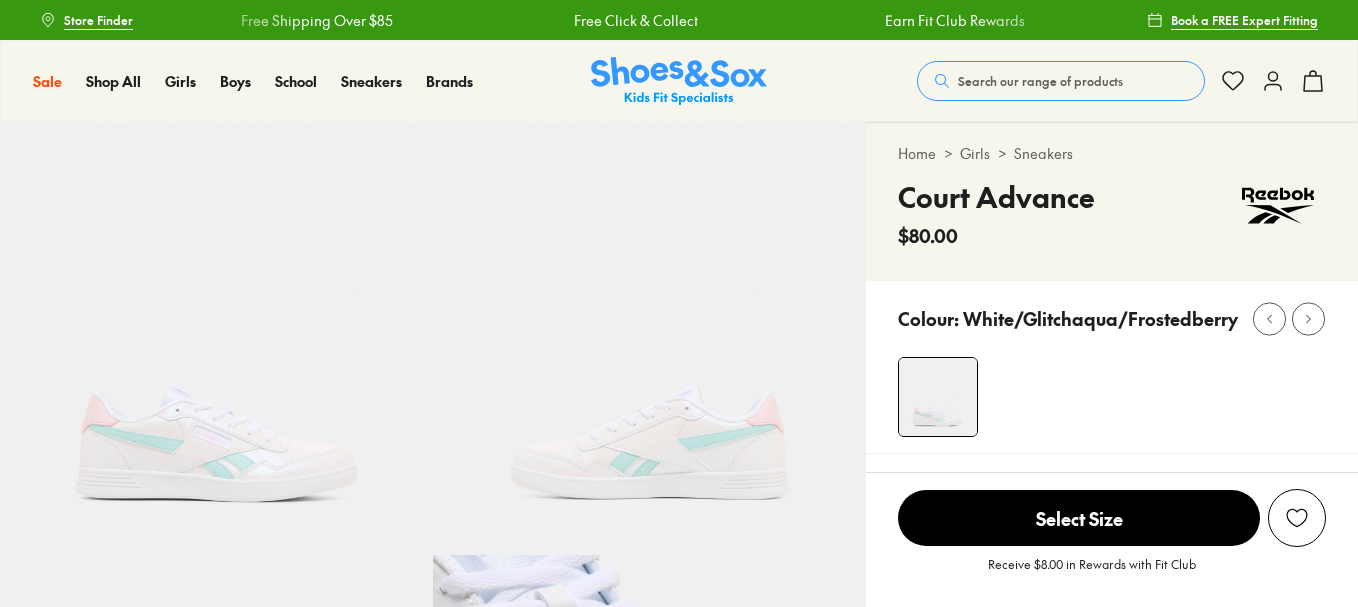 select on "*" 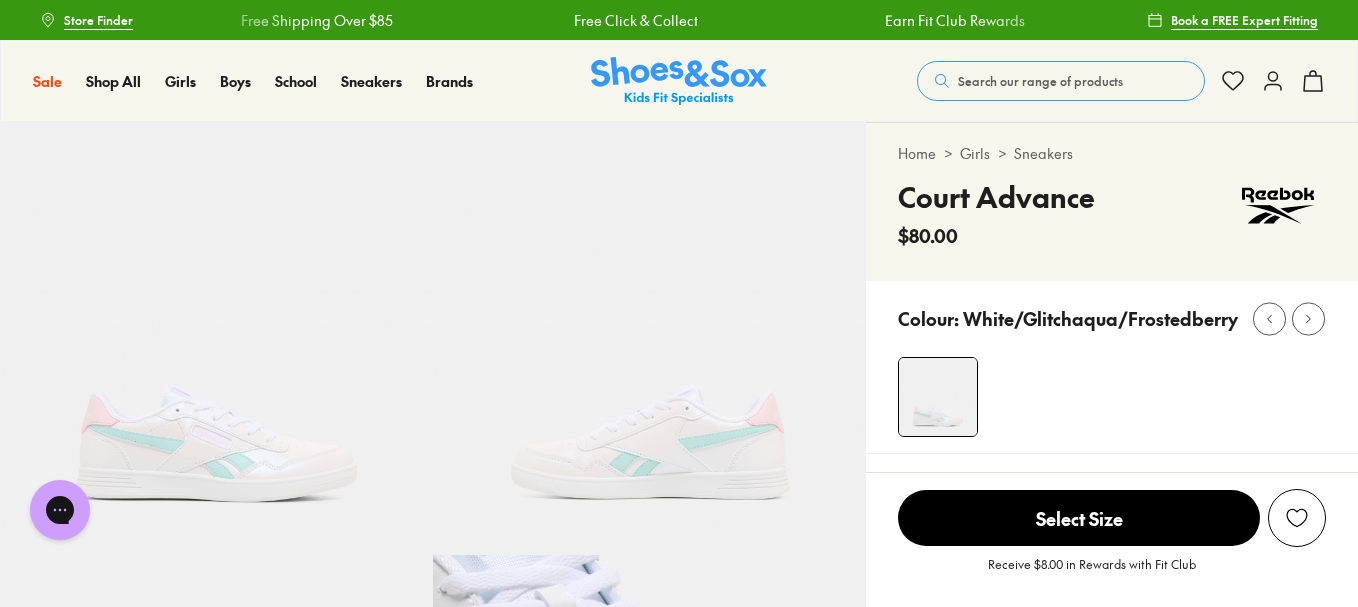 scroll, scrollTop: 0, scrollLeft: 0, axis: both 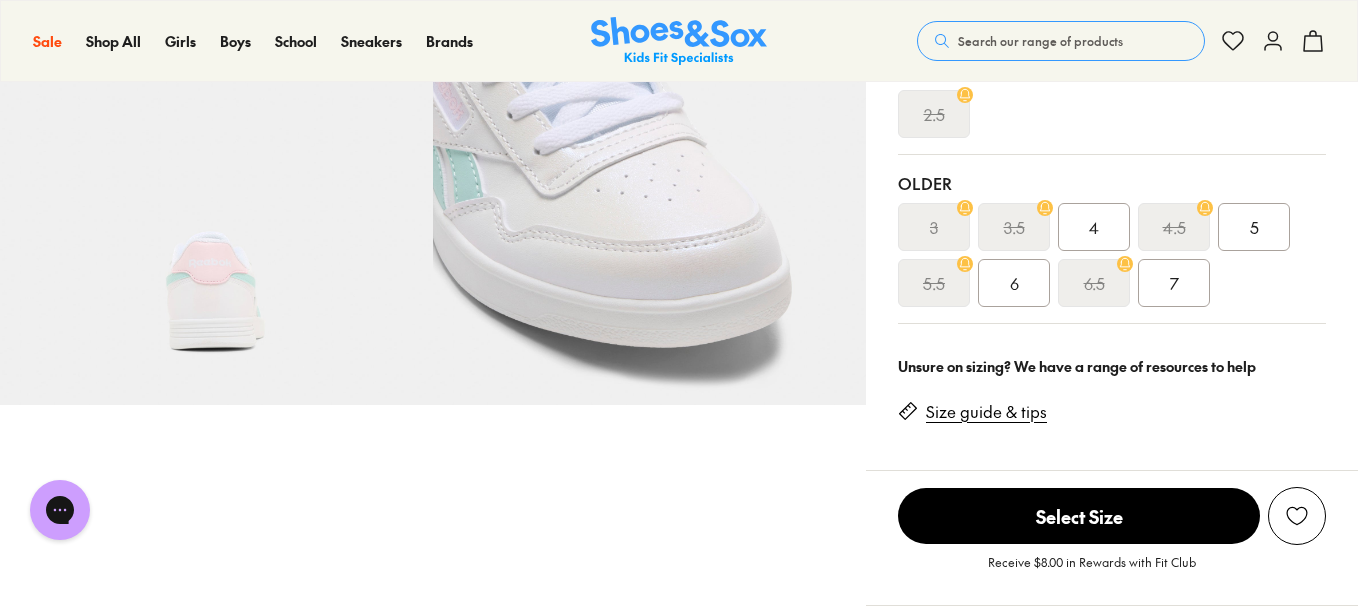 click on "5" at bounding box center [1254, 227] 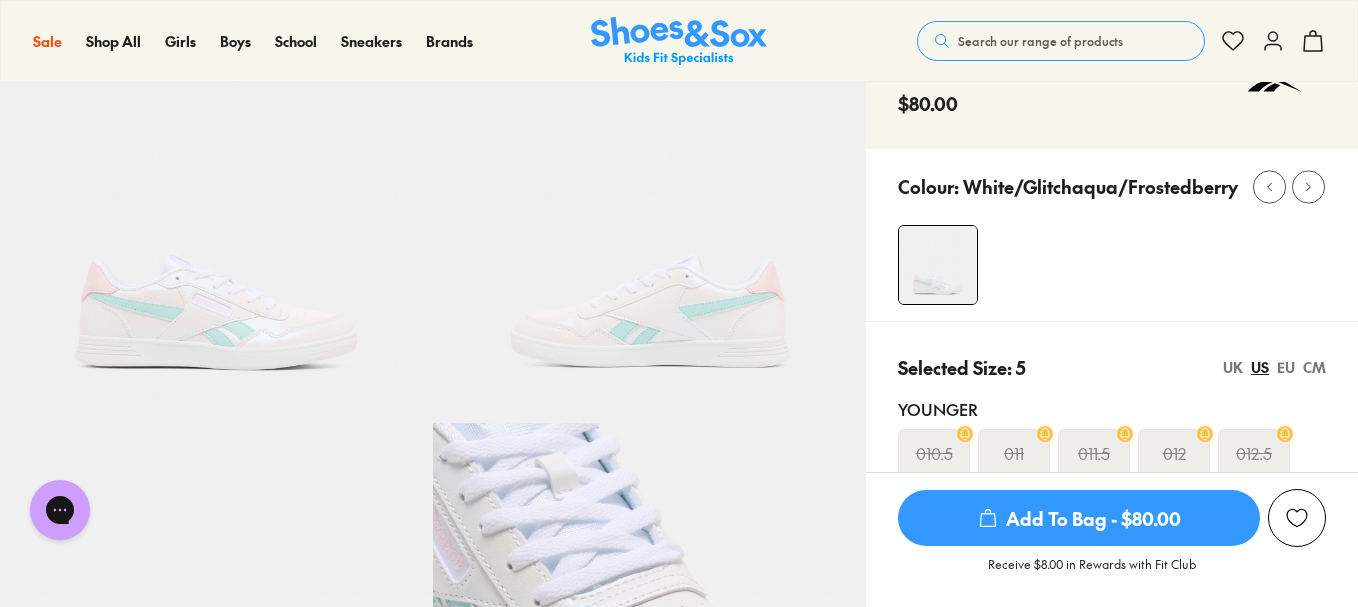 scroll, scrollTop: 128, scrollLeft: 0, axis: vertical 